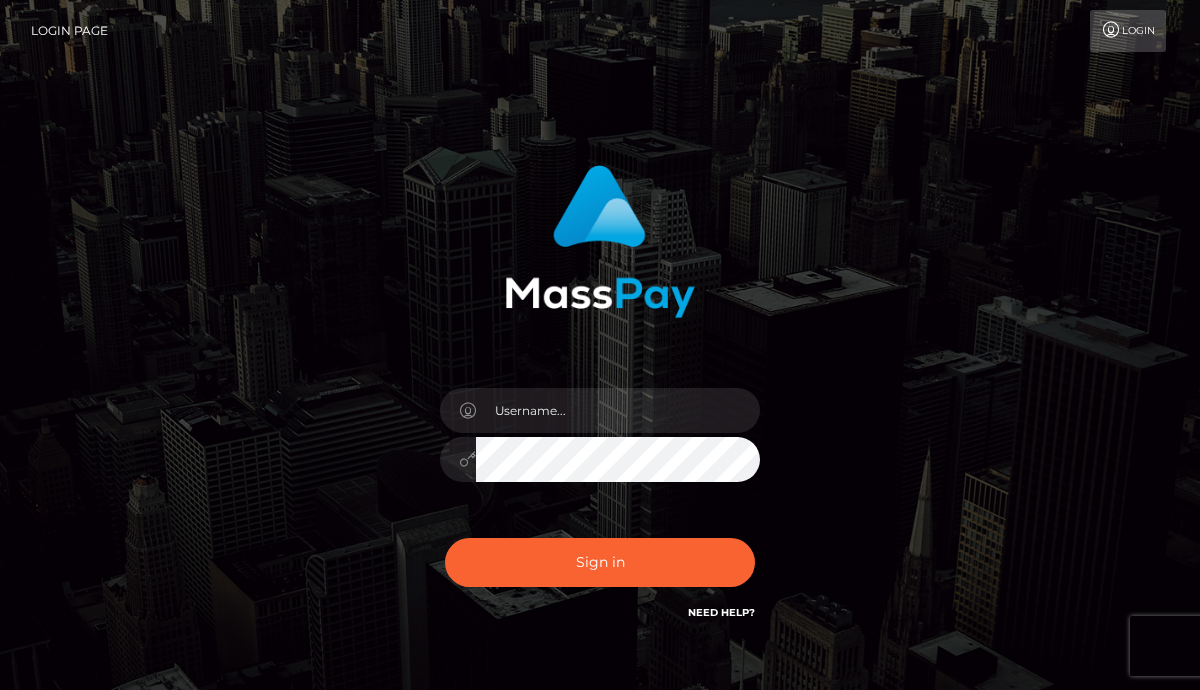 scroll, scrollTop: 0, scrollLeft: 0, axis: both 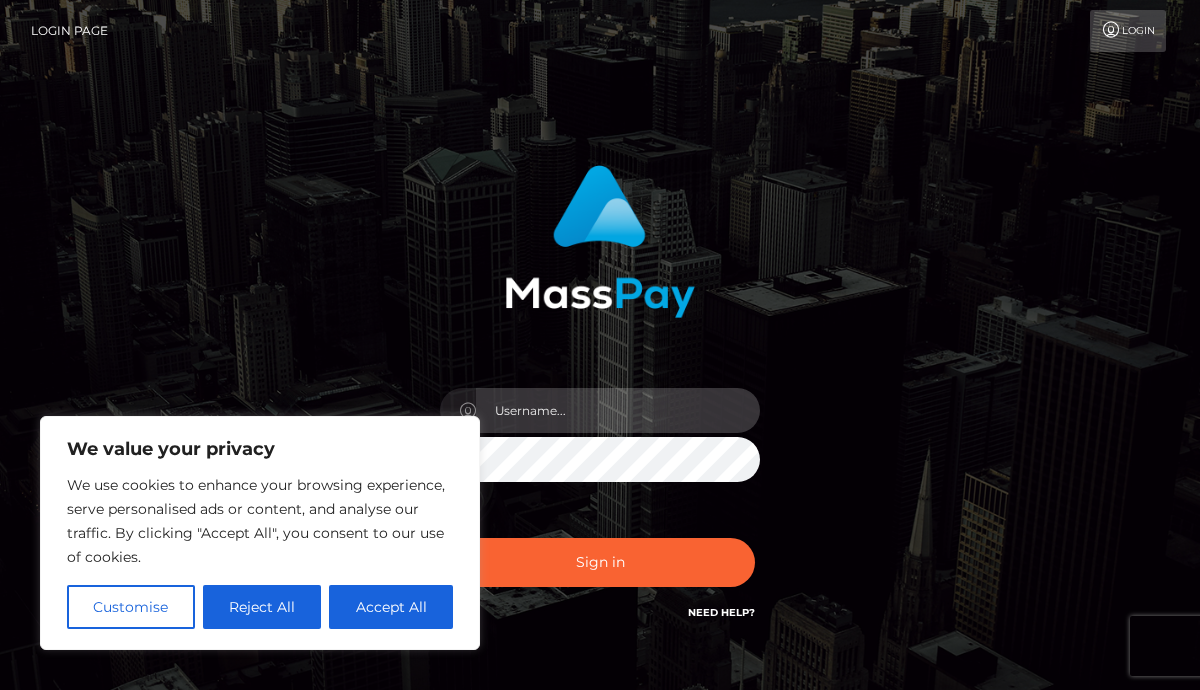 click at bounding box center [618, 410] 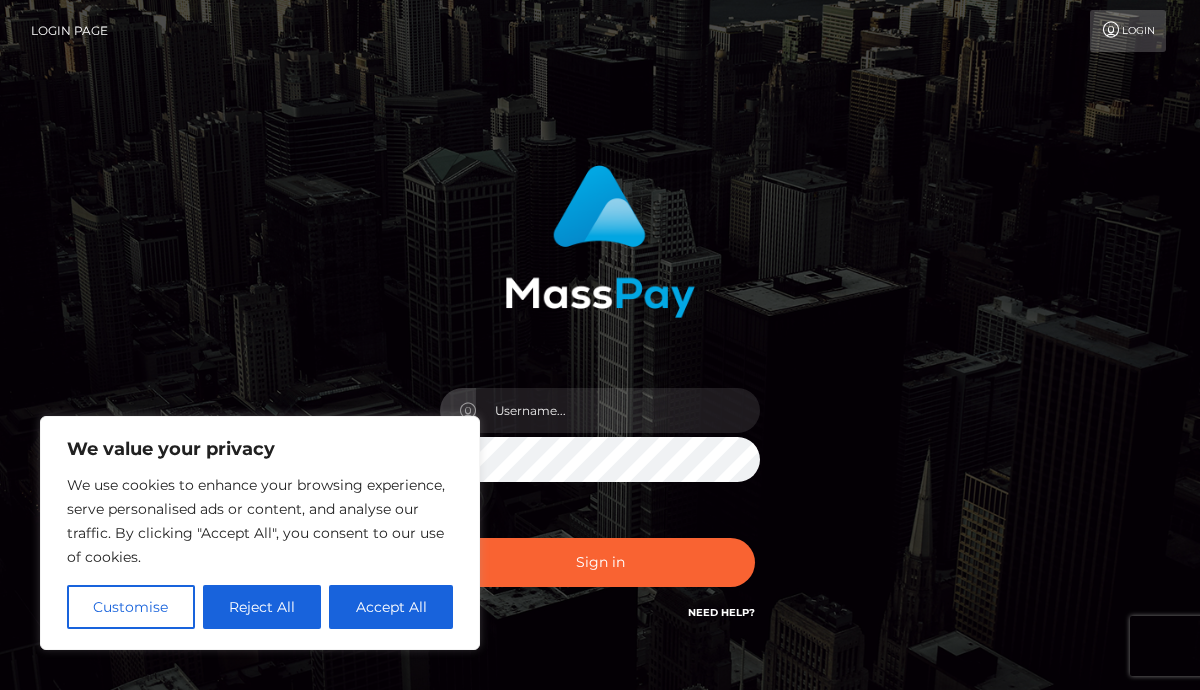 click on "Accept All" at bounding box center (391, 607) 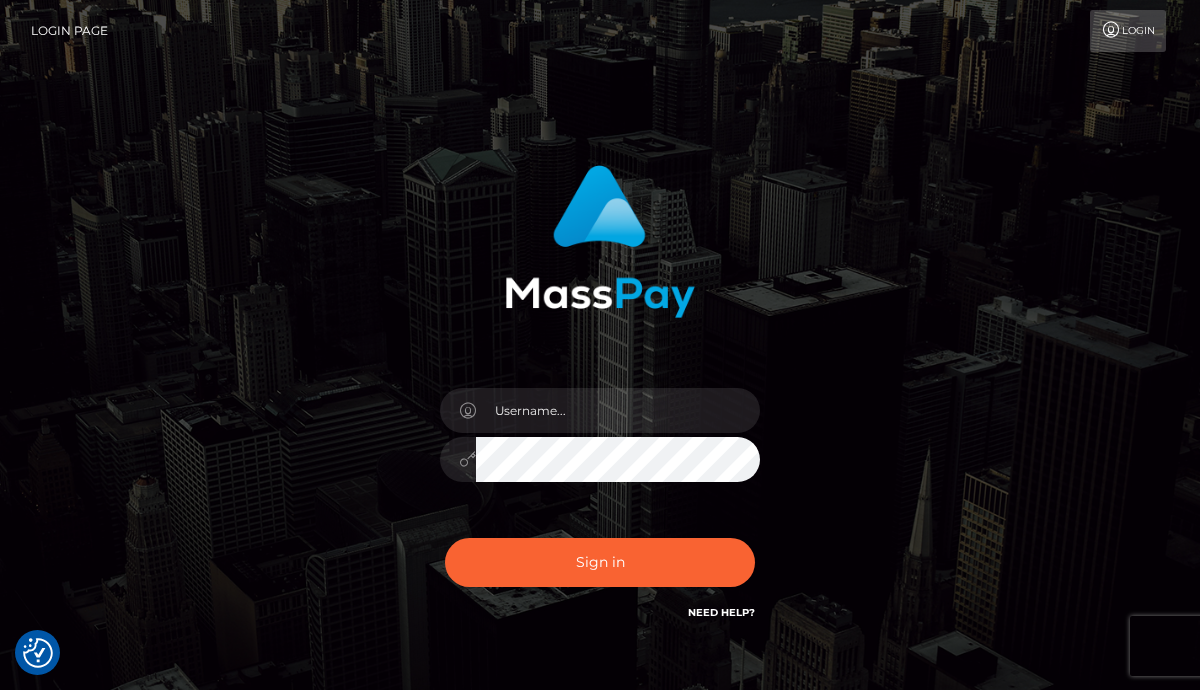 checkbox on "true" 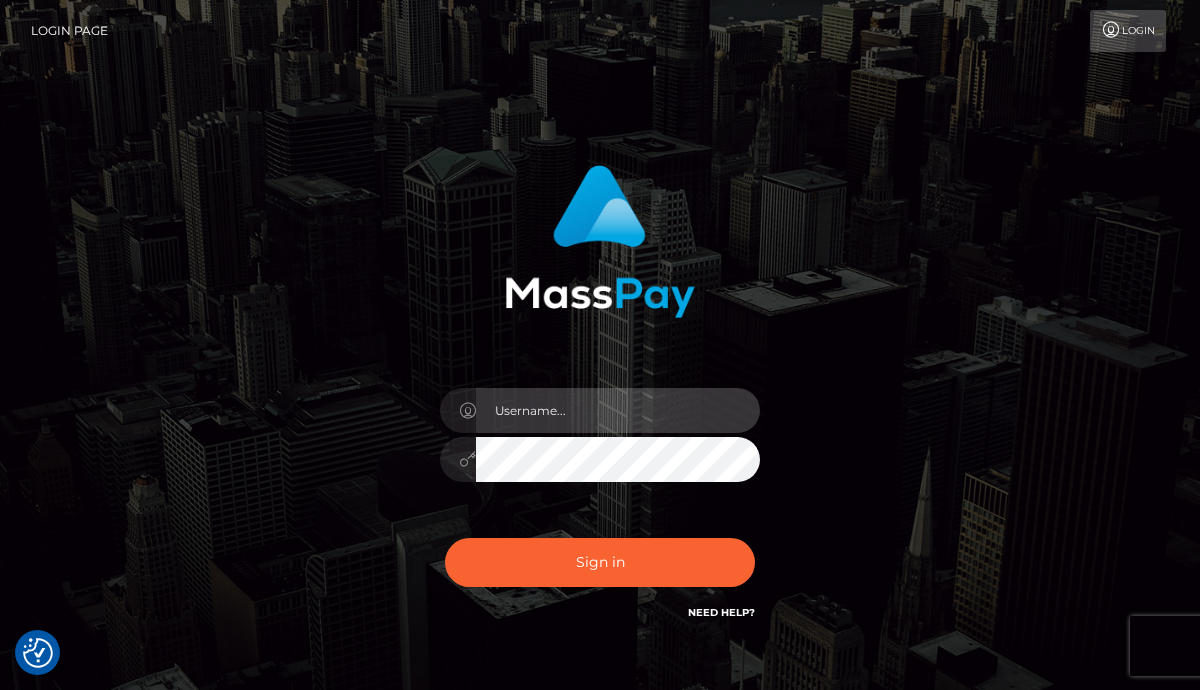 click at bounding box center [618, 410] 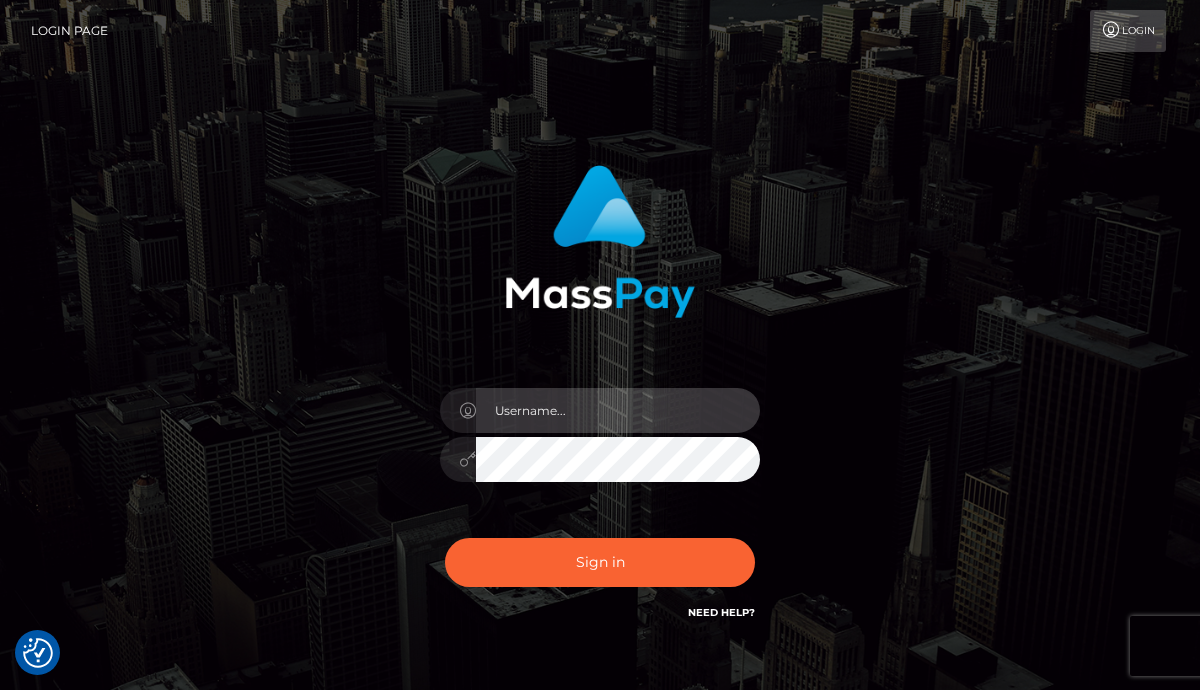 type on "[FIRST]_[LAST]@[DOMAIN]" 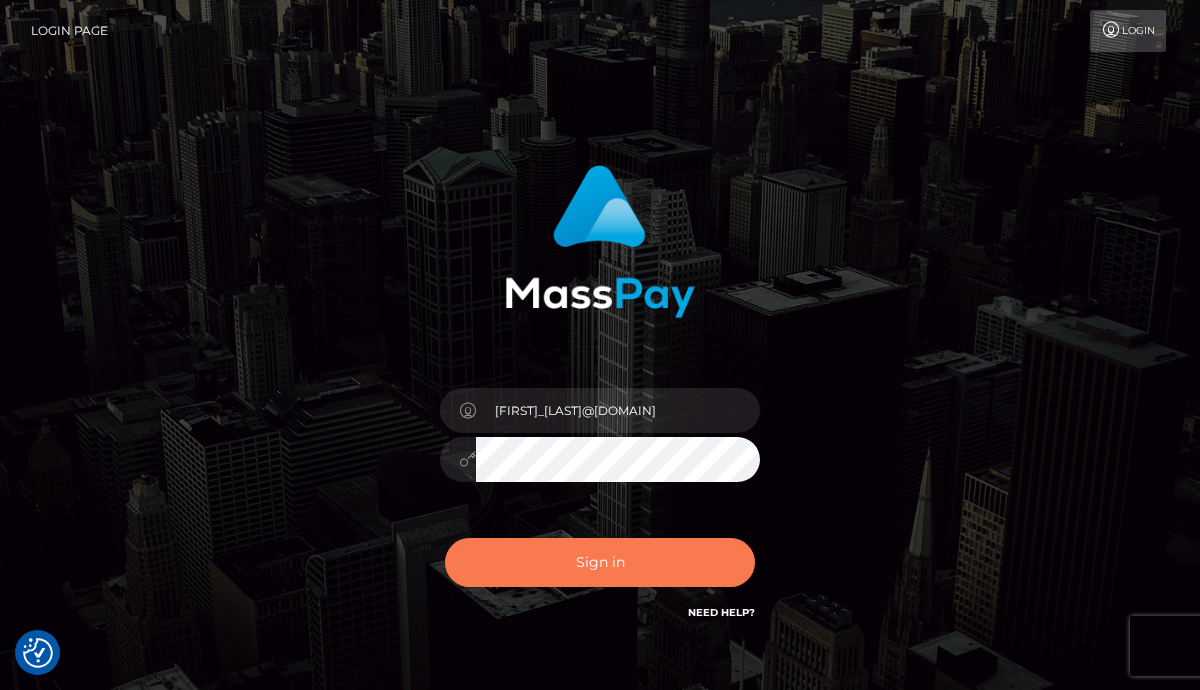 click on "Sign in" at bounding box center [600, 562] 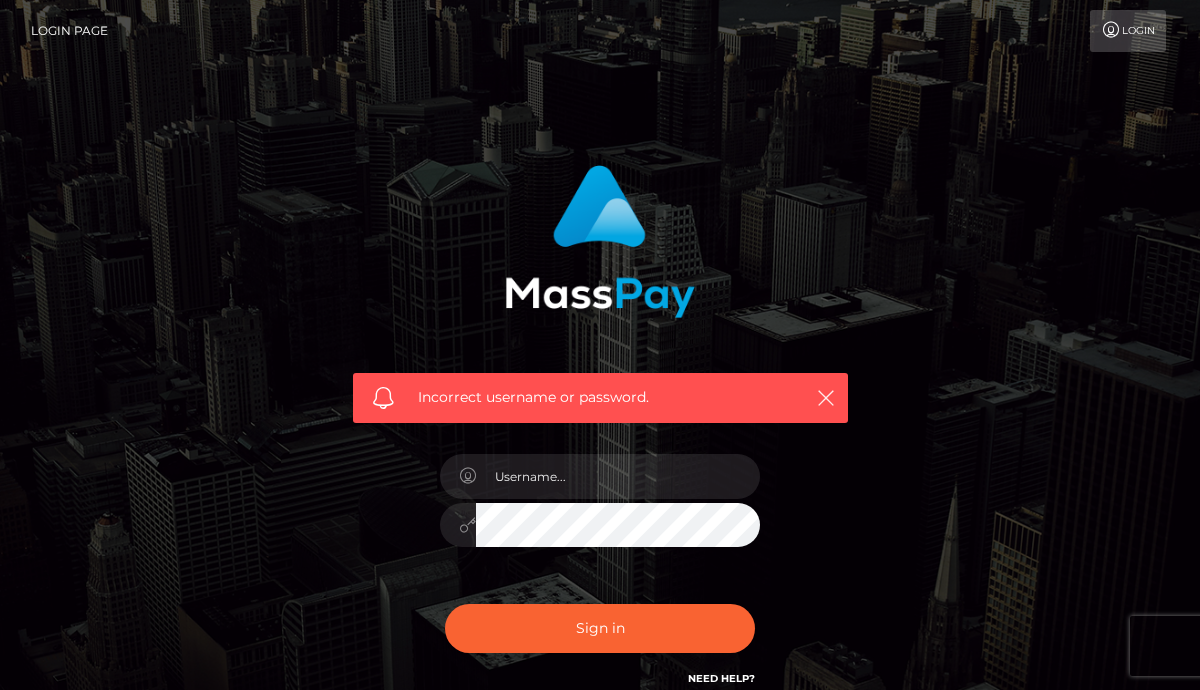 scroll, scrollTop: 0, scrollLeft: 0, axis: both 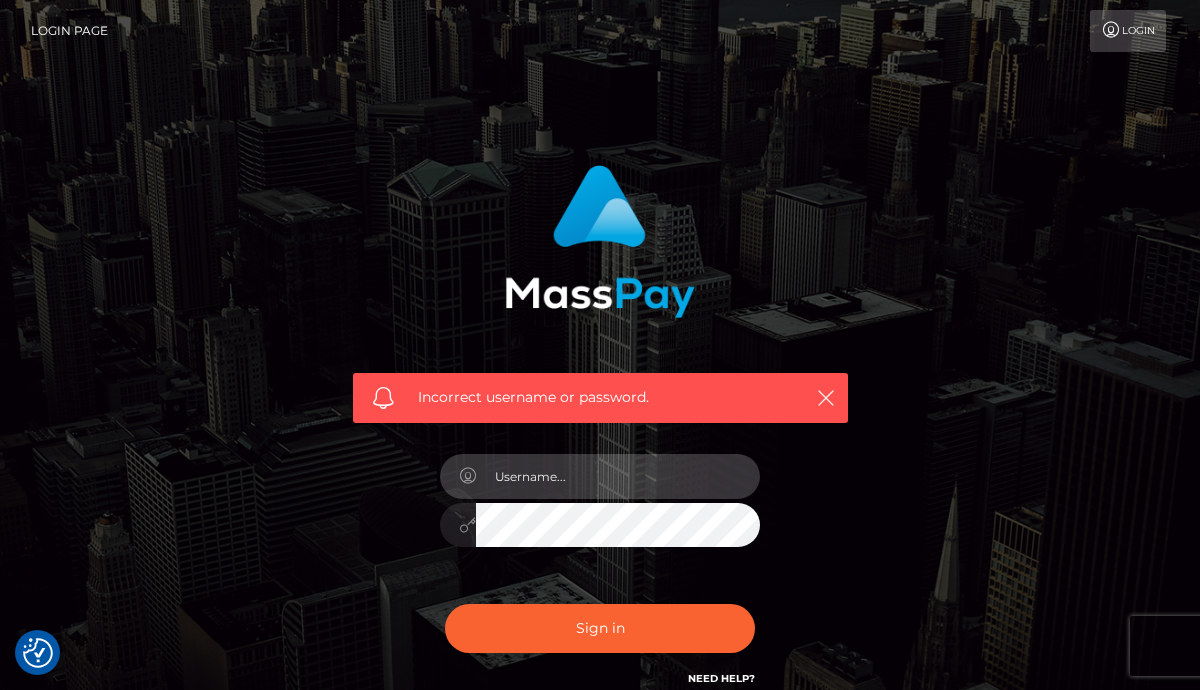 click at bounding box center (618, 476) 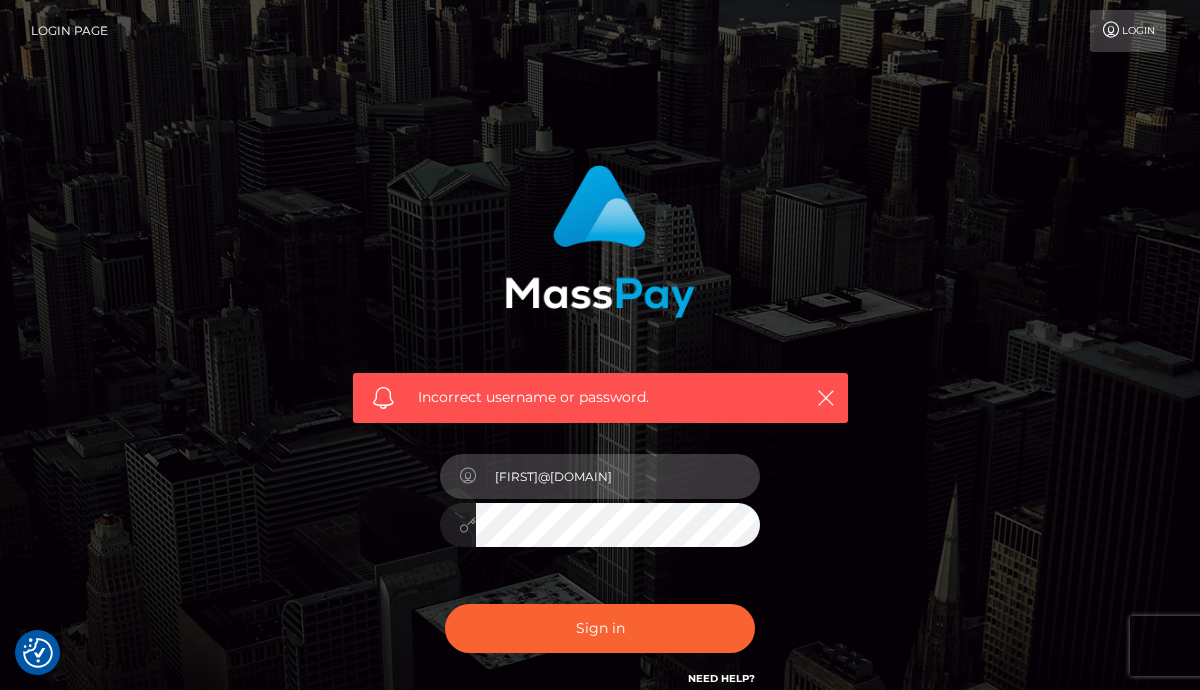 type on "[FIRST]@[DOMAIN]" 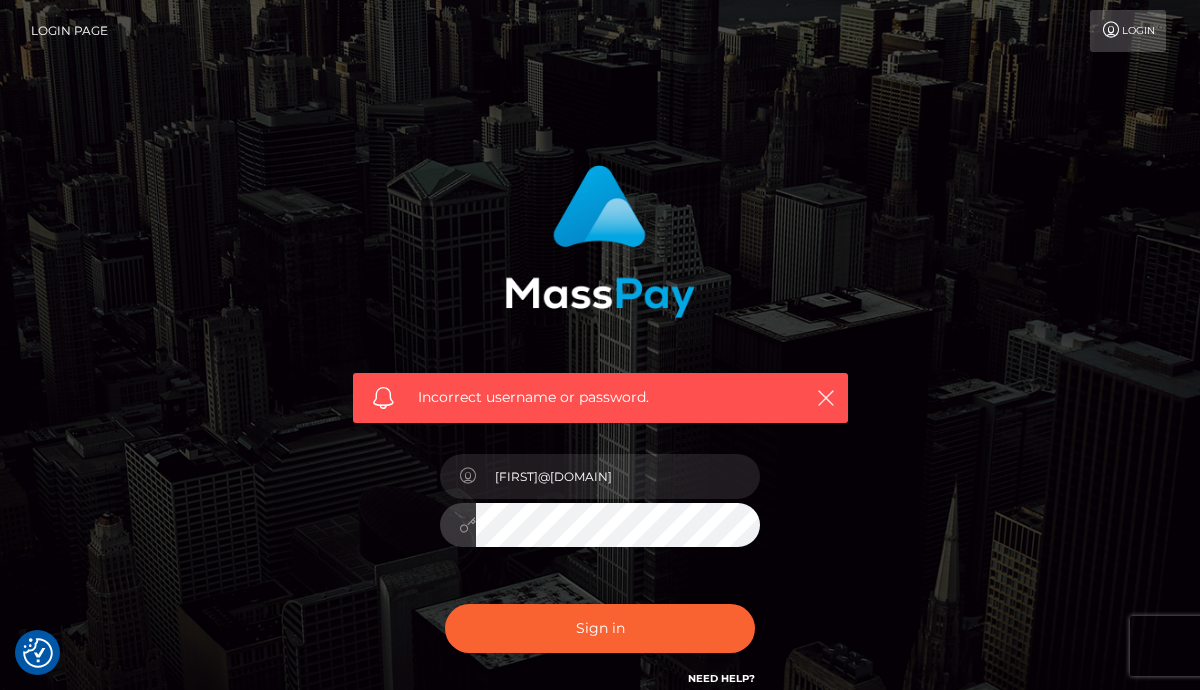 click on "Sign in" at bounding box center (600, 628) 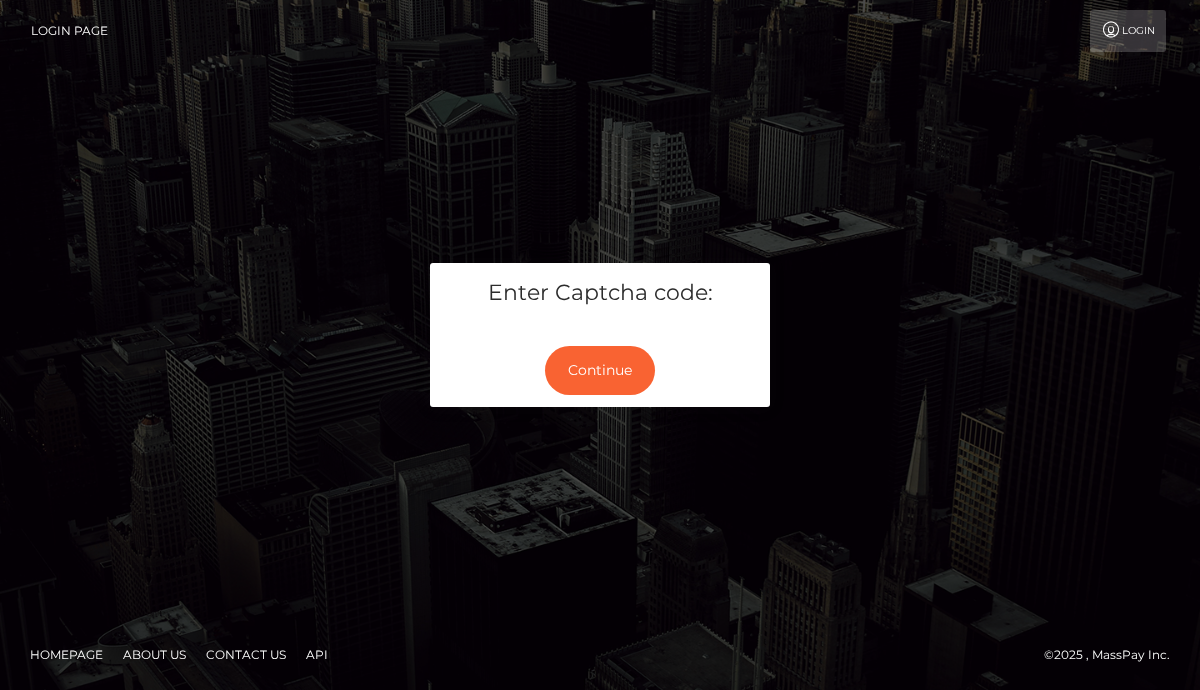 scroll, scrollTop: 0, scrollLeft: 0, axis: both 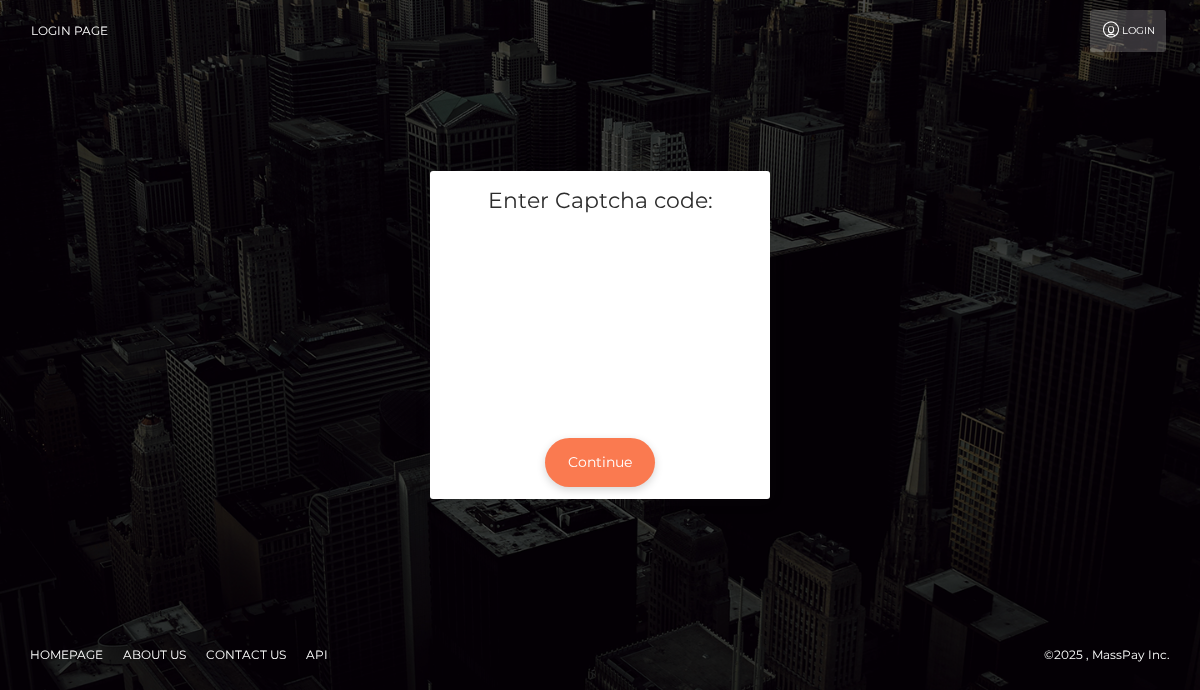click on "Continue" at bounding box center [600, 462] 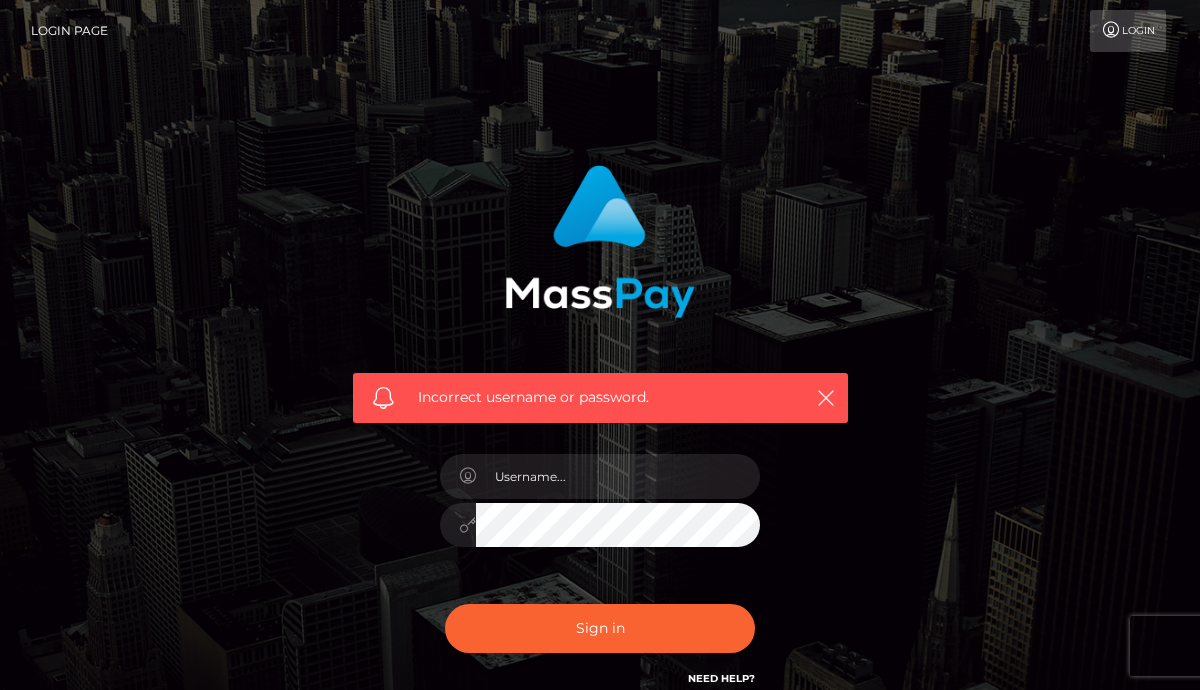 scroll, scrollTop: 0, scrollLeft: 0, axis: both 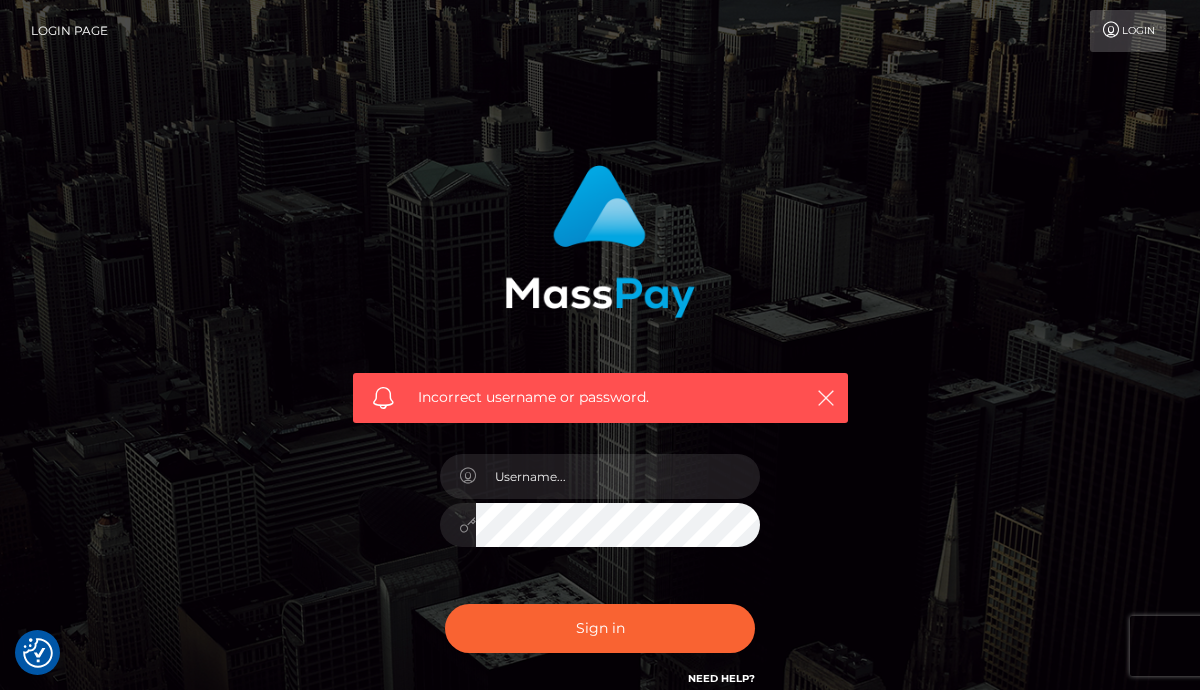 click at bounding box center [1111, 30] 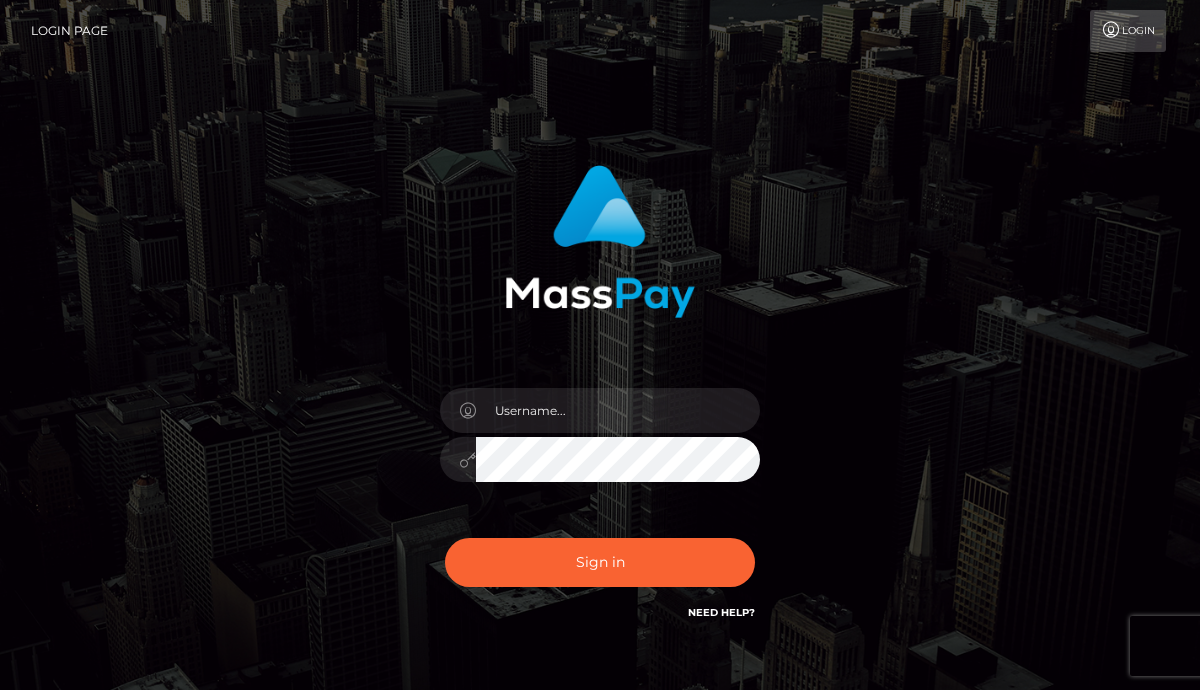 scroll, scrollTop: 0, scrollLeft: 0, axis: both 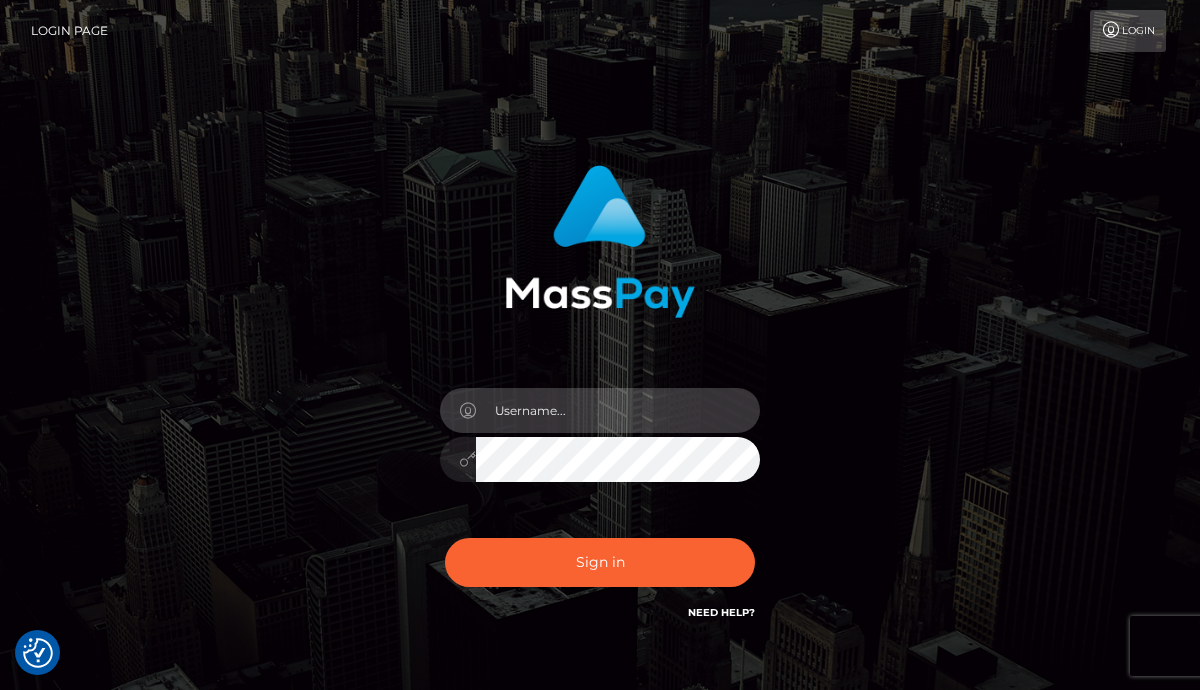 click at bounding box center (618, 410) 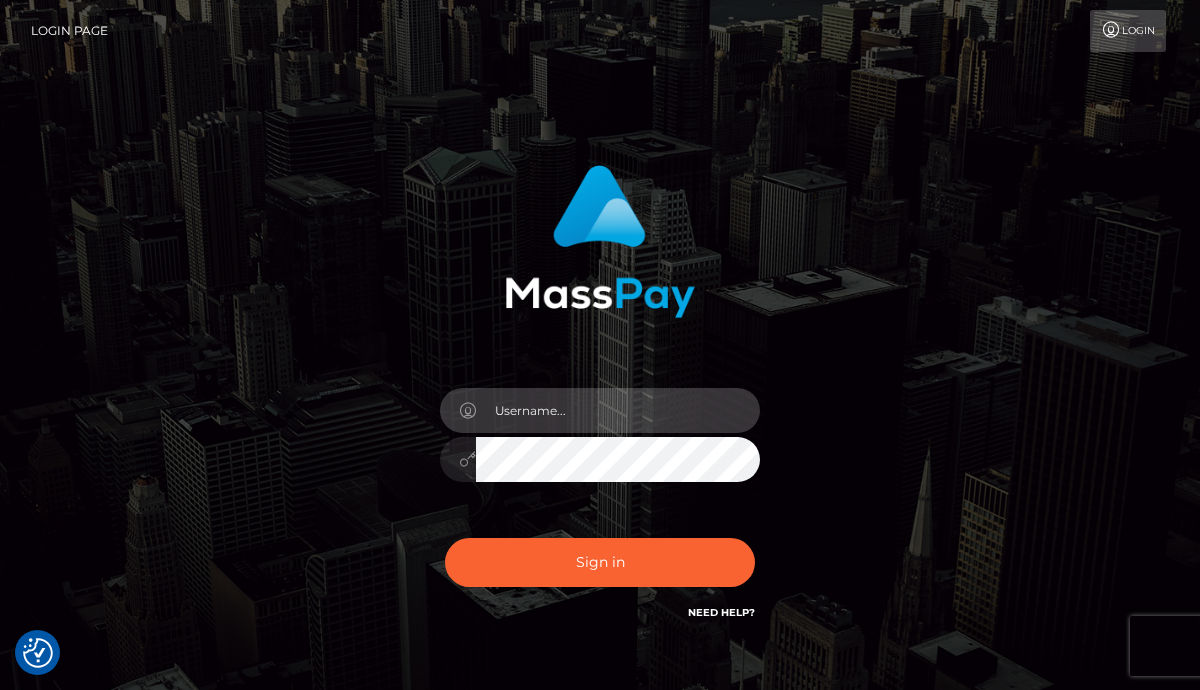 type on "[USERNAME]@[DOMAIN]" 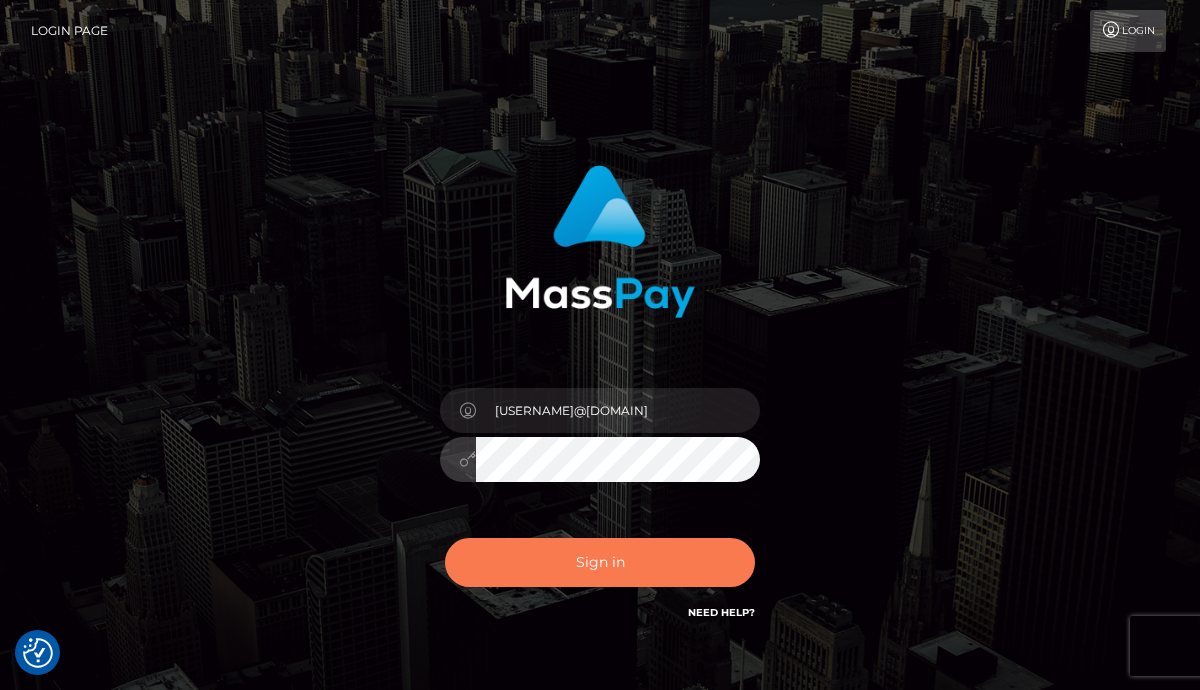 click on "Sign in" at bounding box center (600, 562) 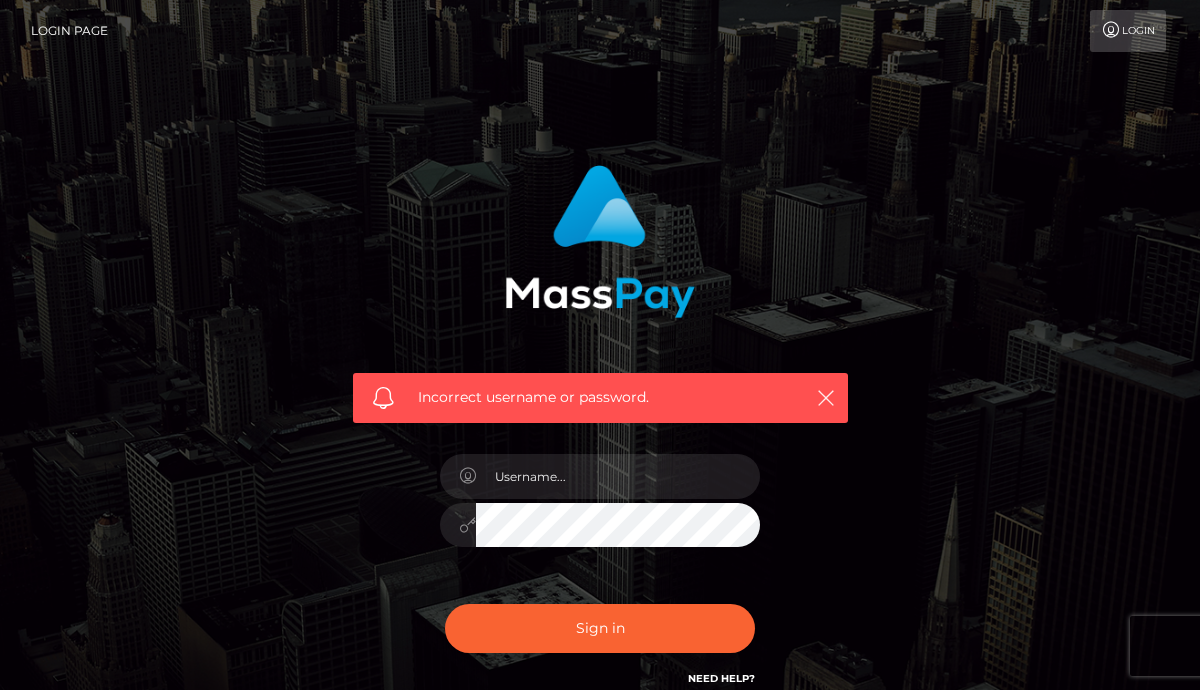 scroll, scrollTop: 0, scrollLeft: 0, axis: both 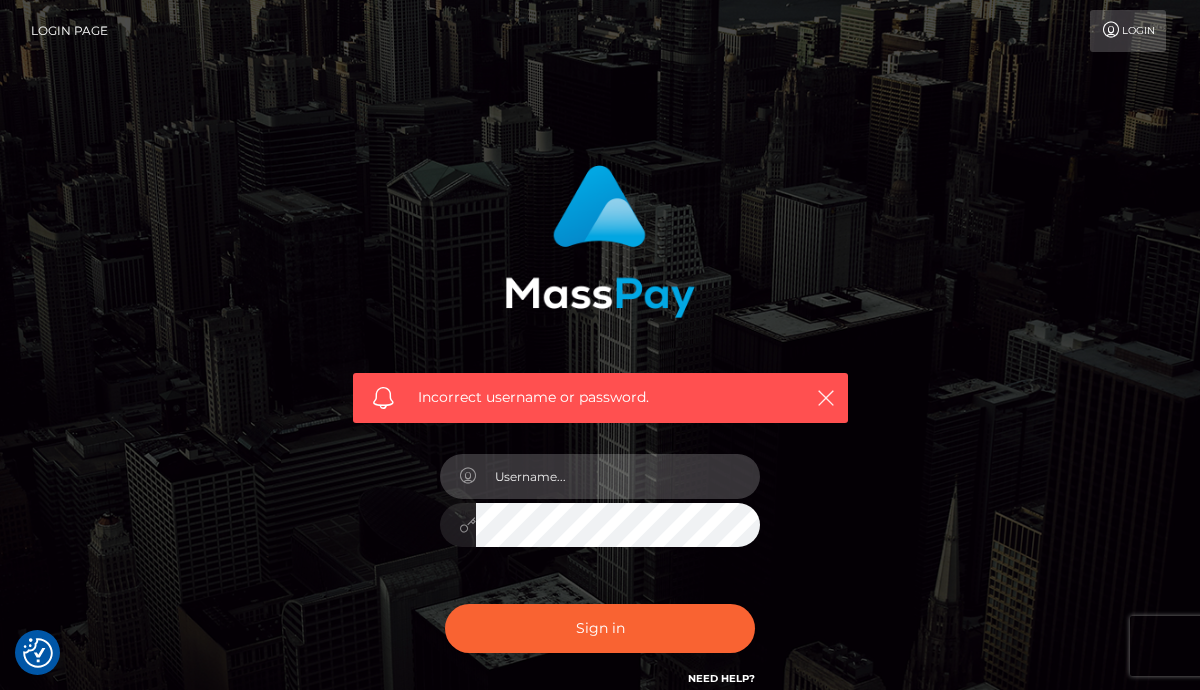 click at bounding box center [618, 476] 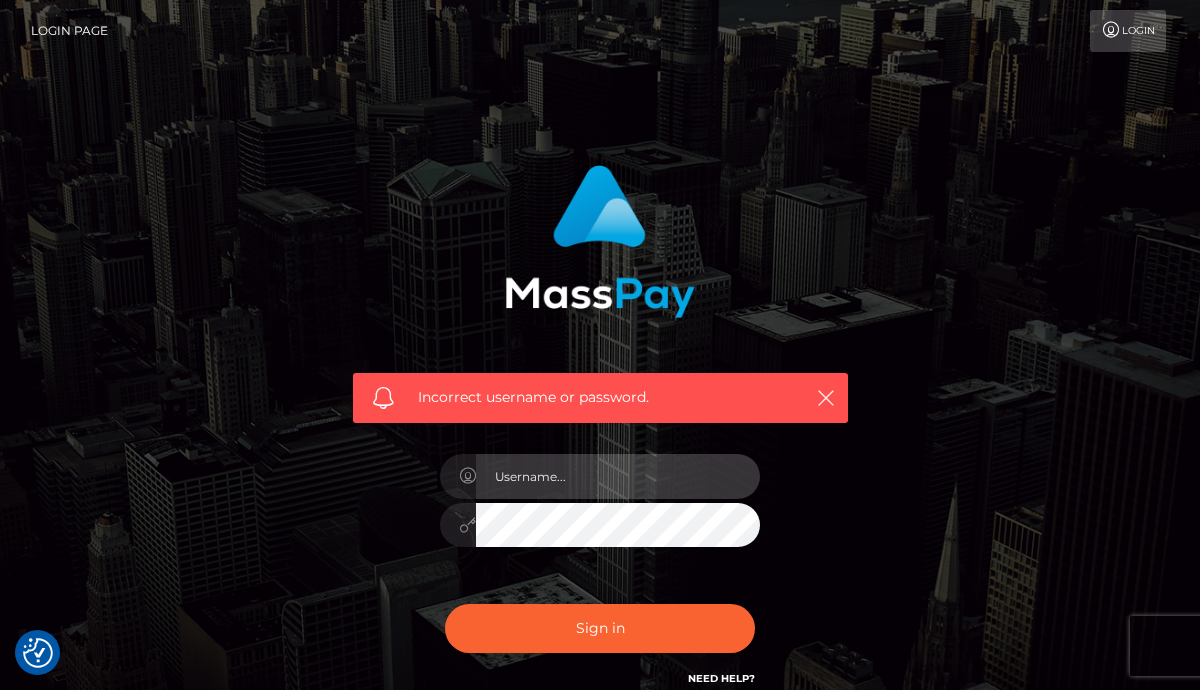 type on "[FIRST]_[LAST]@[DOMAIN]" 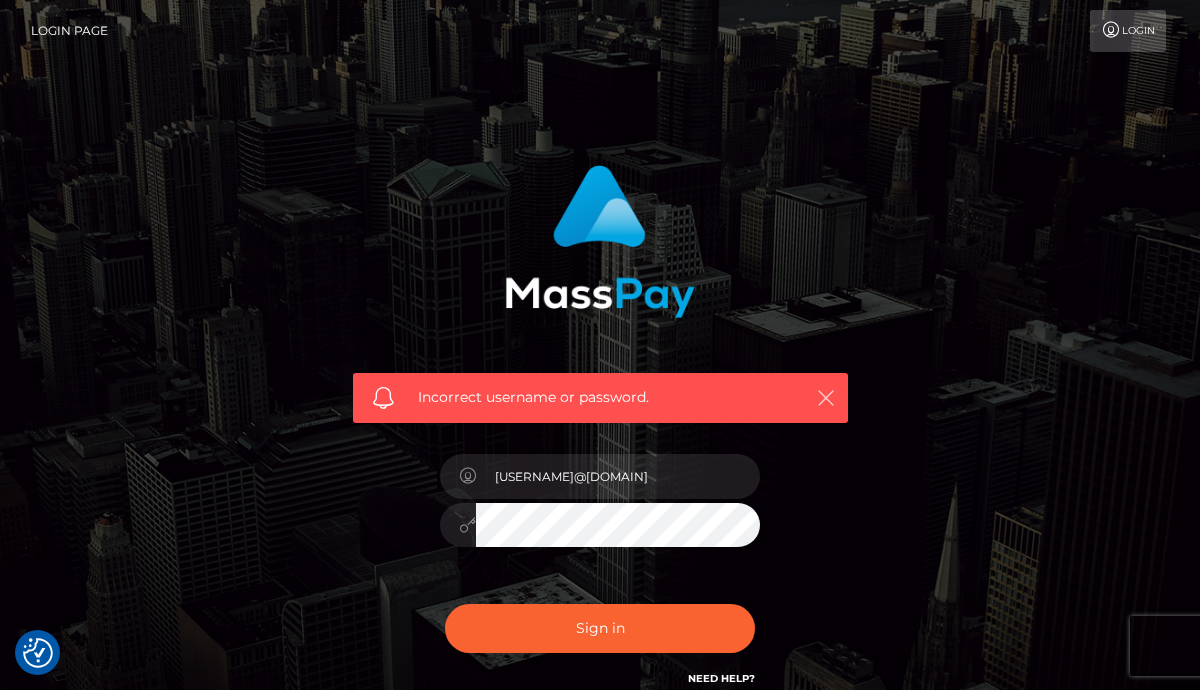 click at bounding box center [826, 398] 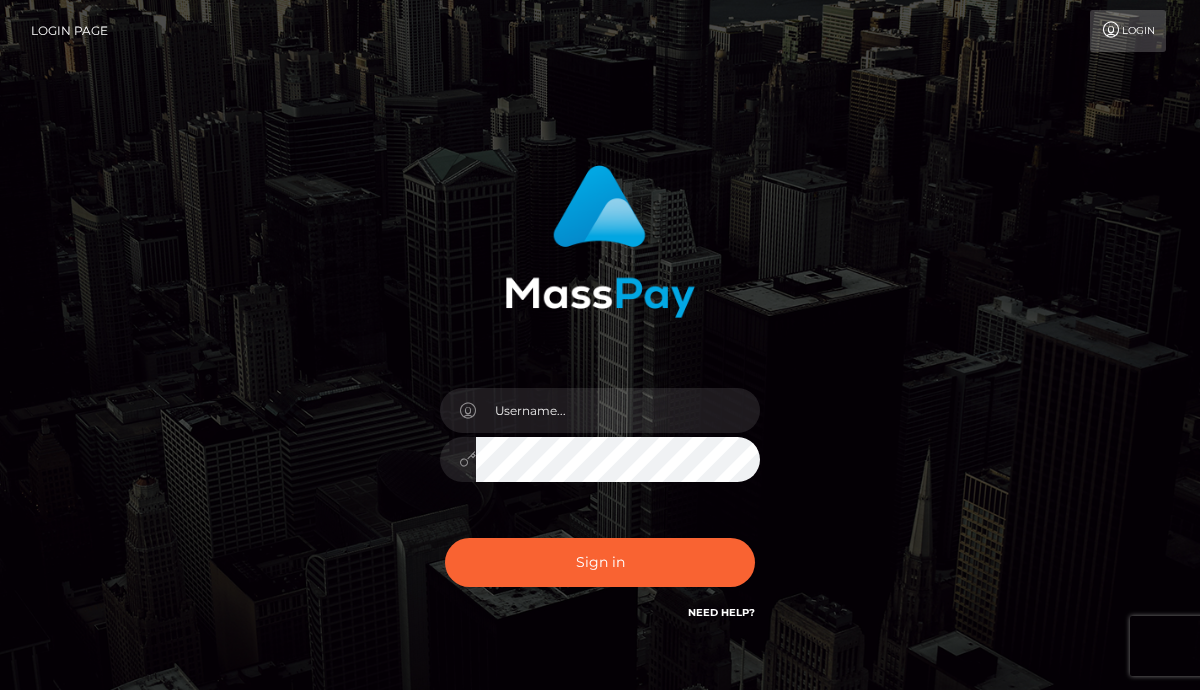 scroll, scrollTop: 0, scrollLeft: 0, axis: both 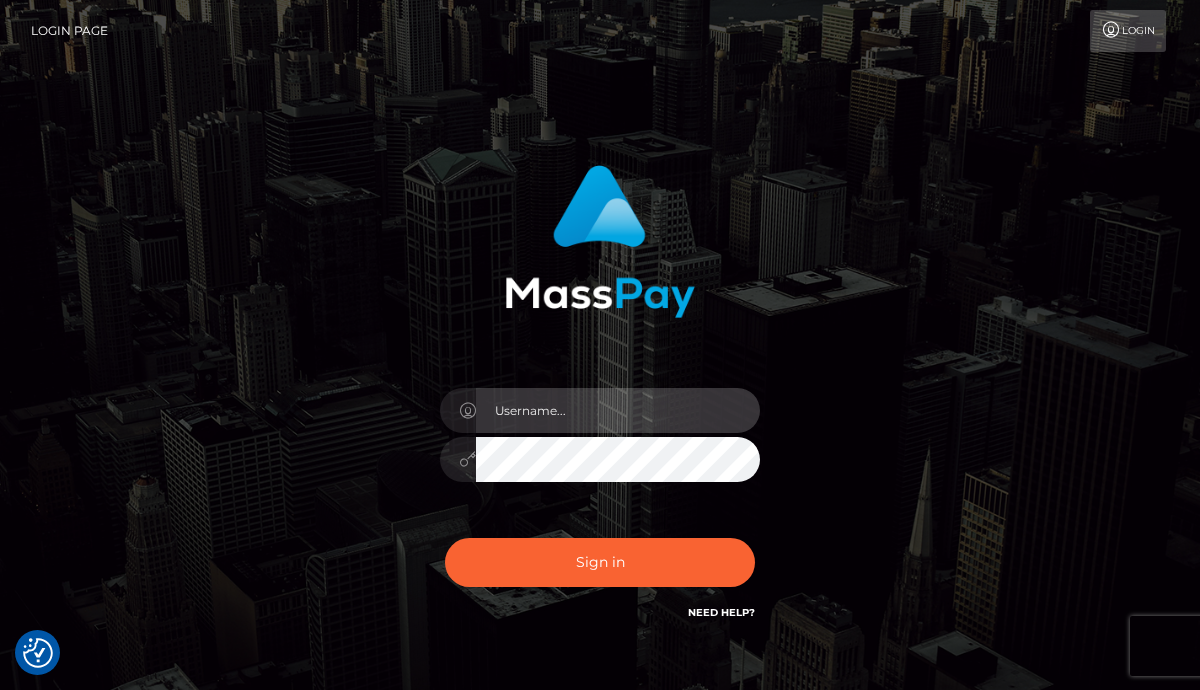 click at bounding box center [618, 410] 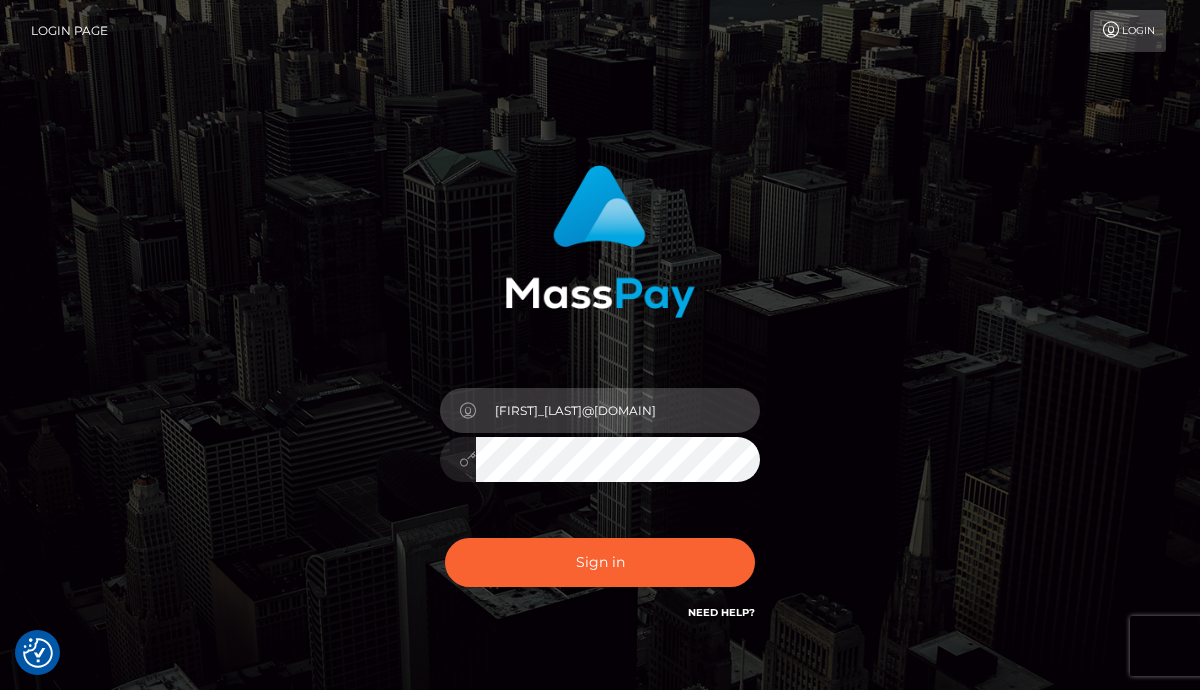 type on "[FIRST]_[LAST]@[DOMAIN]" 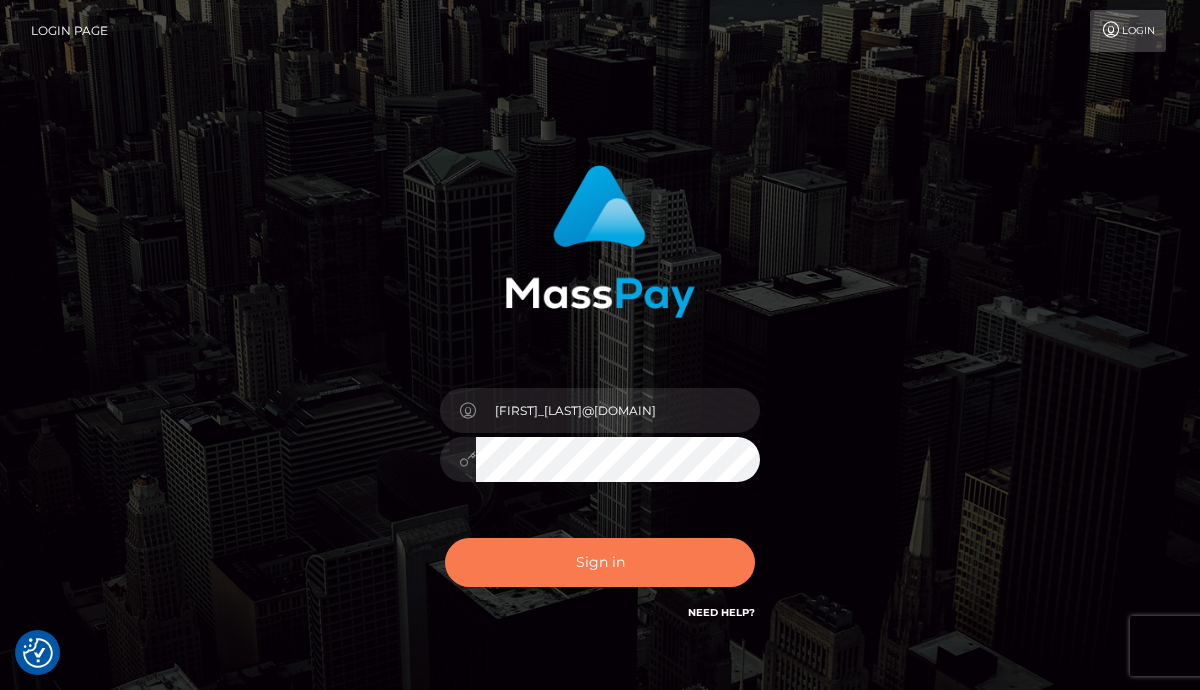 click on "Sign in" at bounding box center (600, 562) 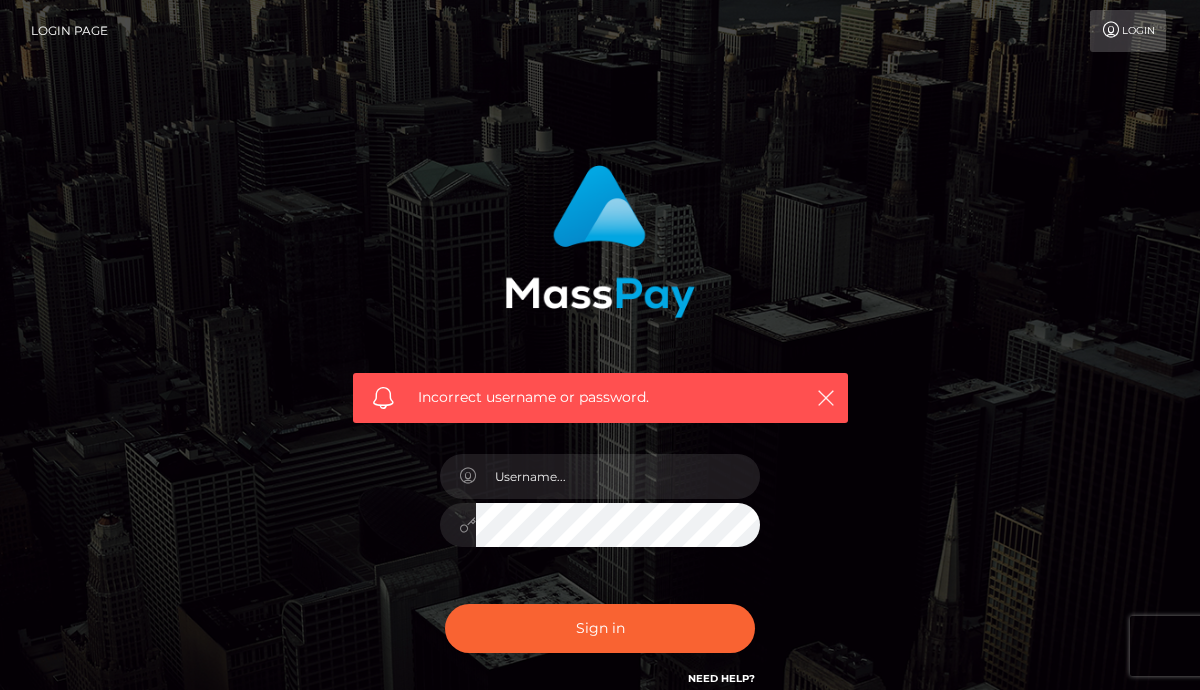 scroll, scrollTop: 0, scrollLeft: 0, axis: both 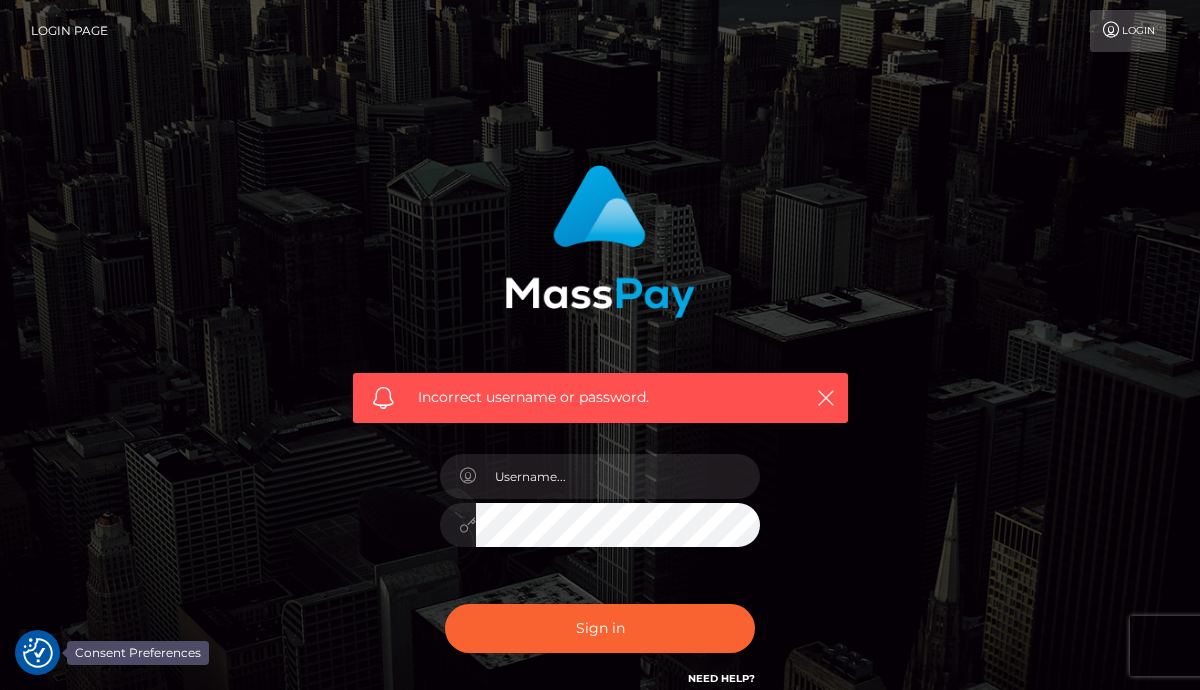 click at bounding box center (38, 653) 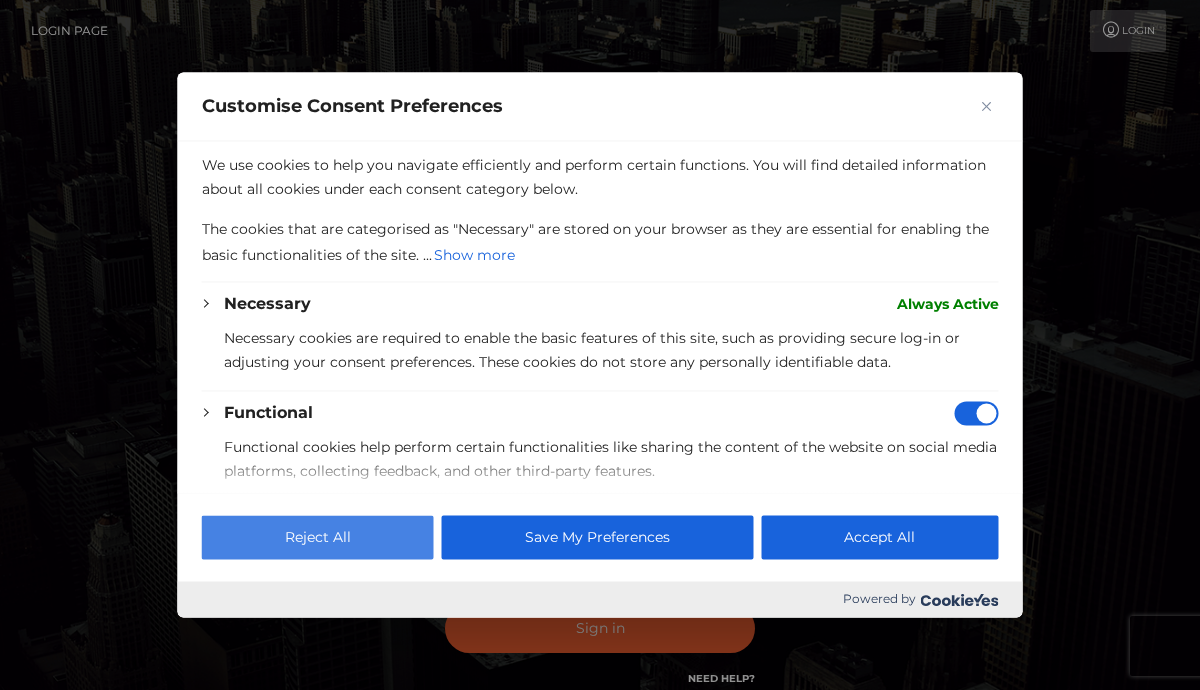 click on "Reject All" at bounding box center (318, 538) 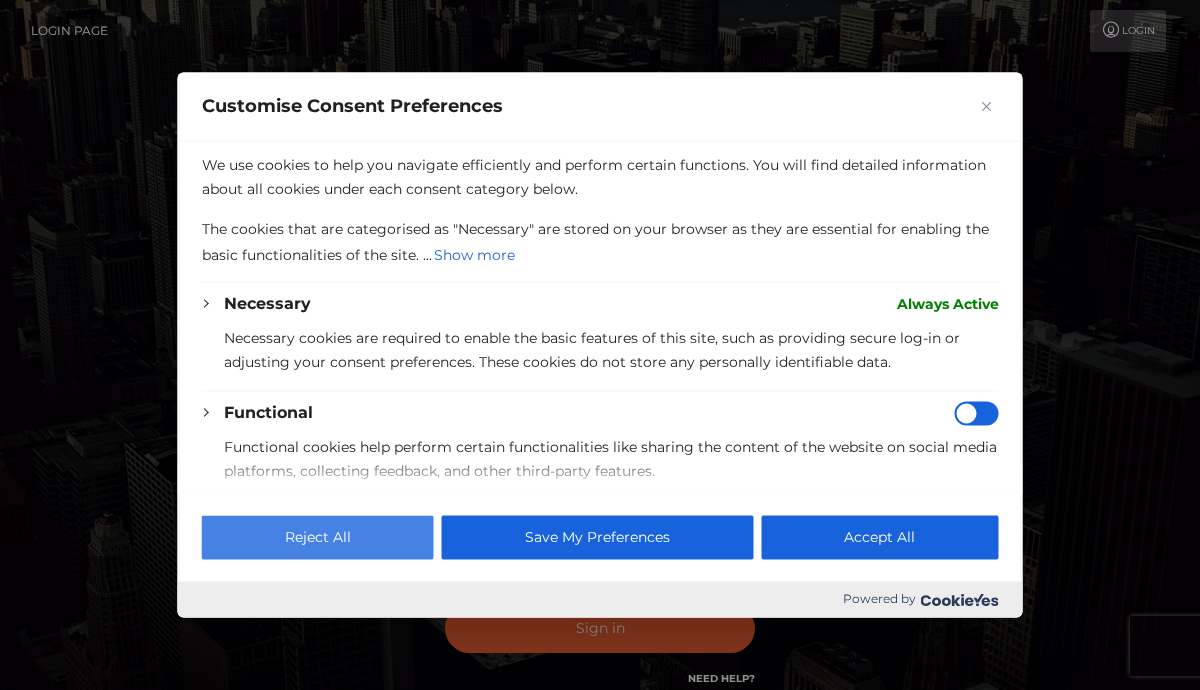 checkbox on "false" 